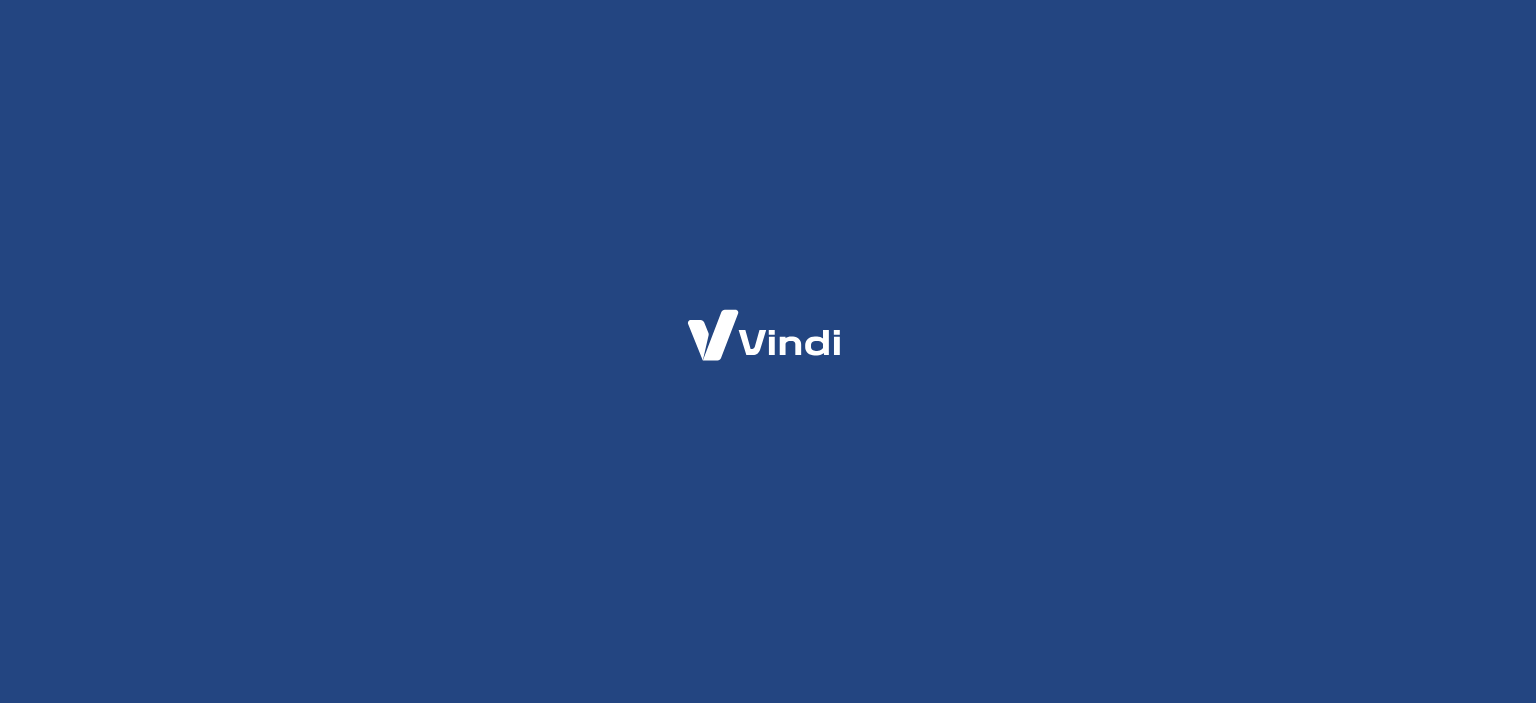 scroll, scrollTop: 0, scrollLeft: 0, axis: both 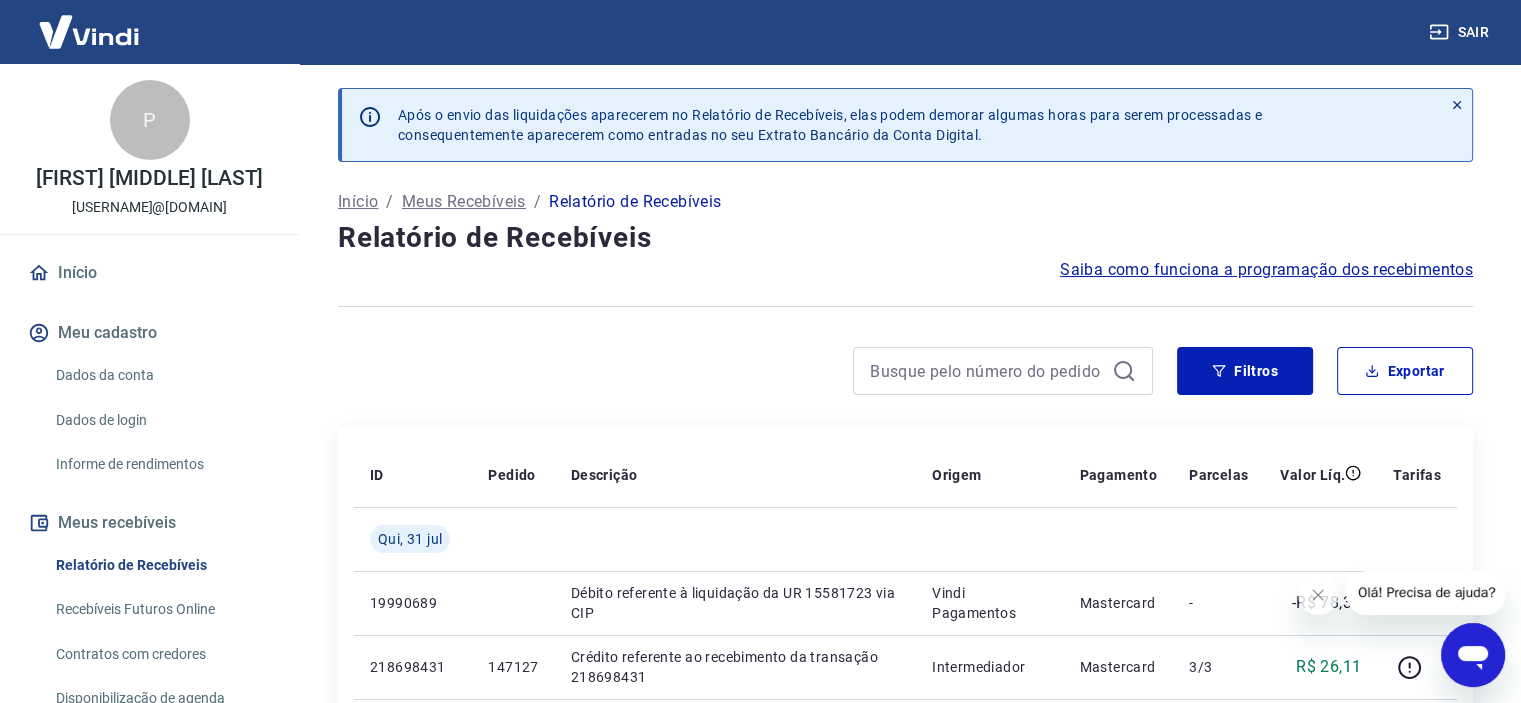 click on "Início" at bounding box center (149, 273) 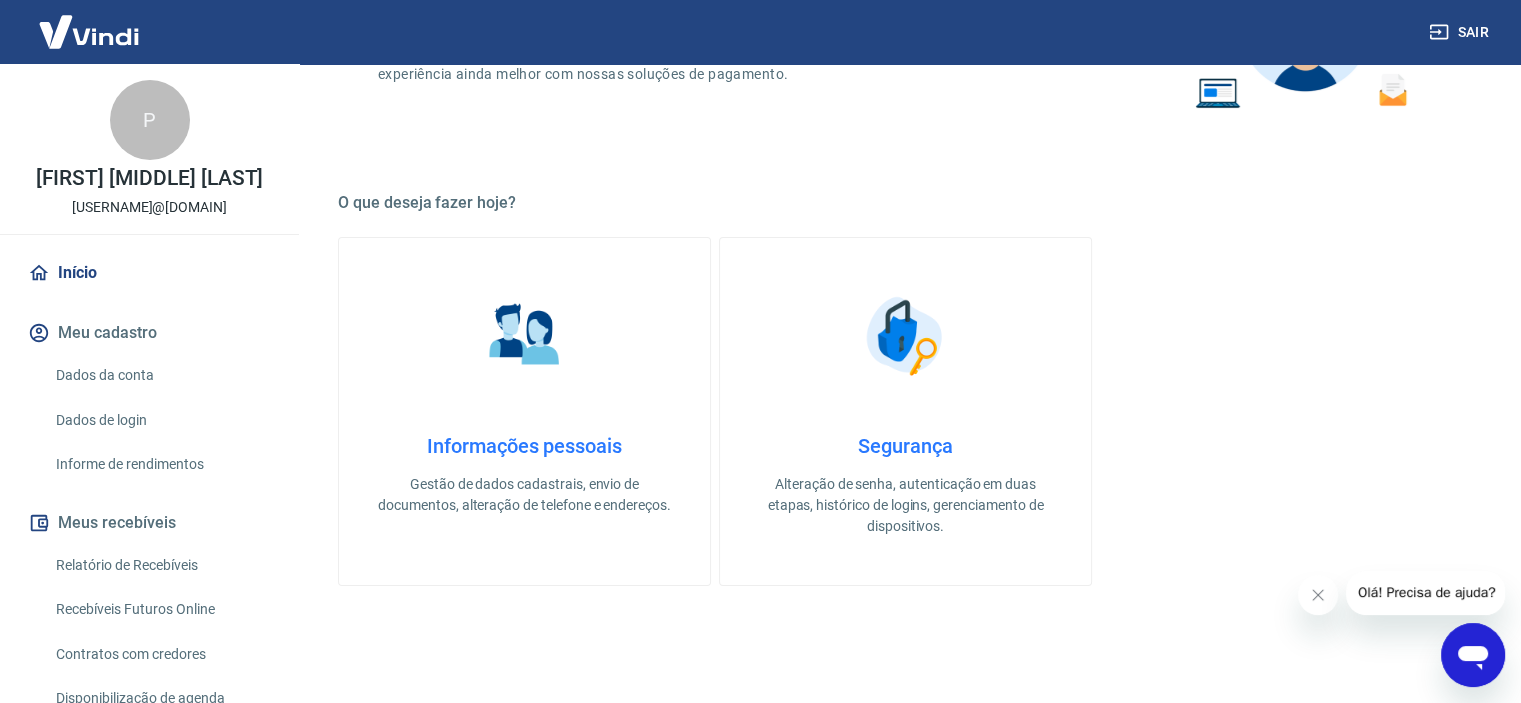 scroll, scrollTop: 0, scrollLeft: 0, axis: both 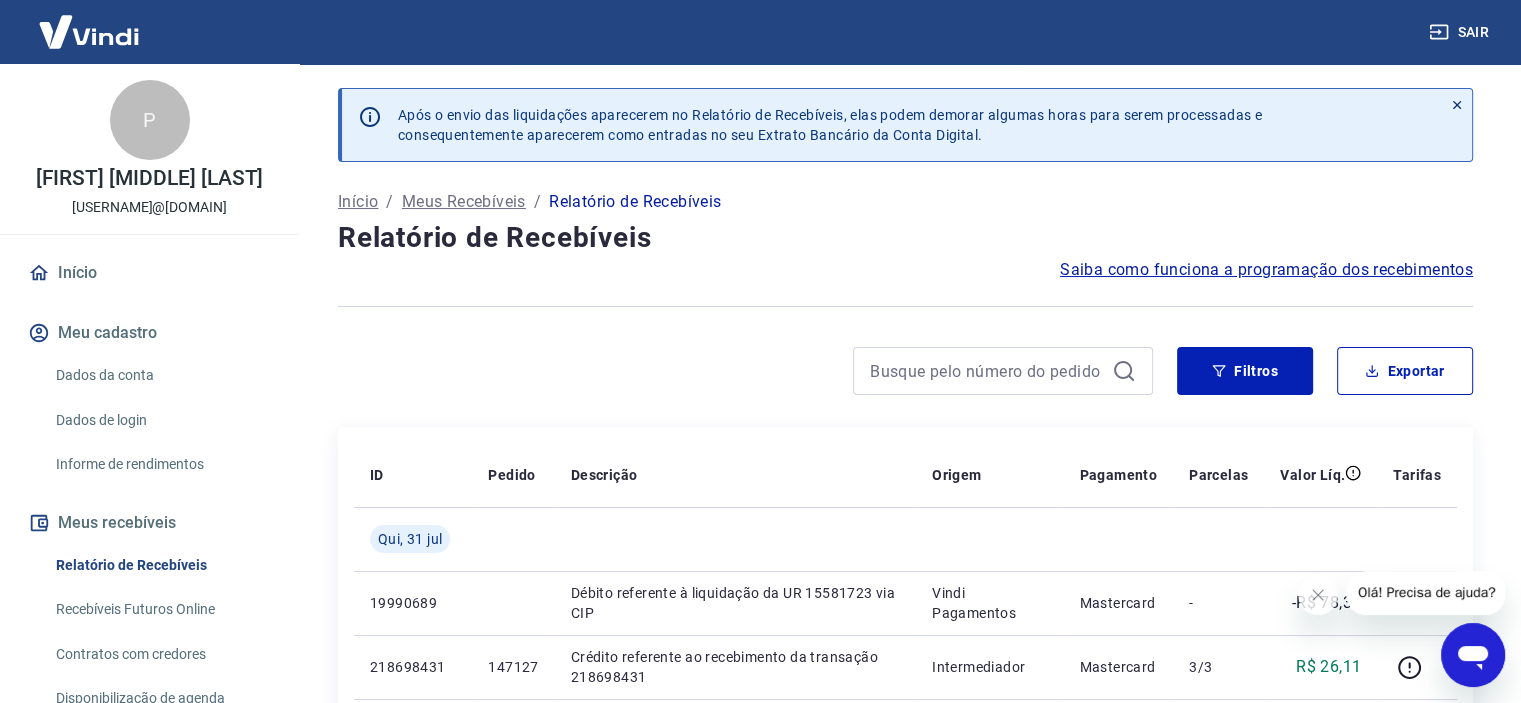 click on "Início" at bounding box center [358, 202] 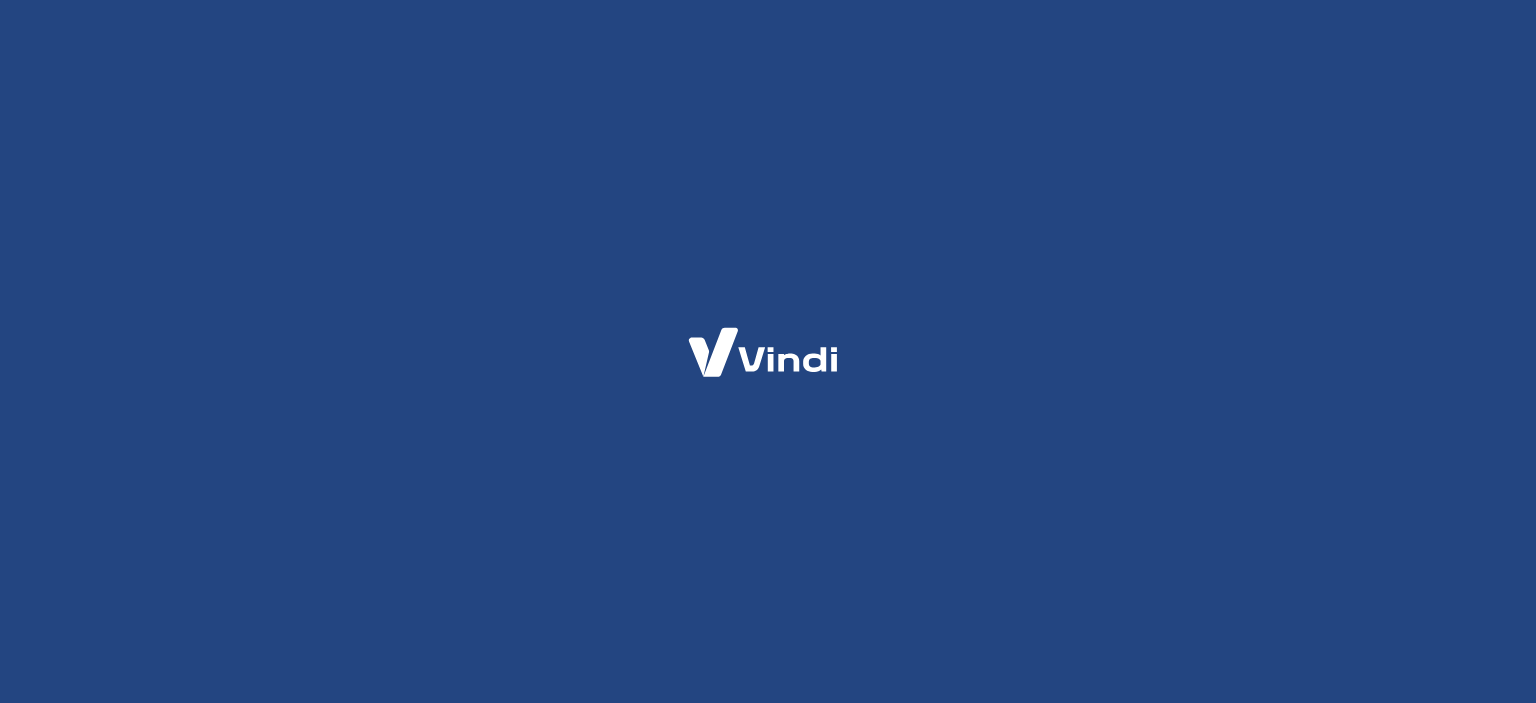 scroll, scrollTop: 0, scrollLeft: 0, axis: both 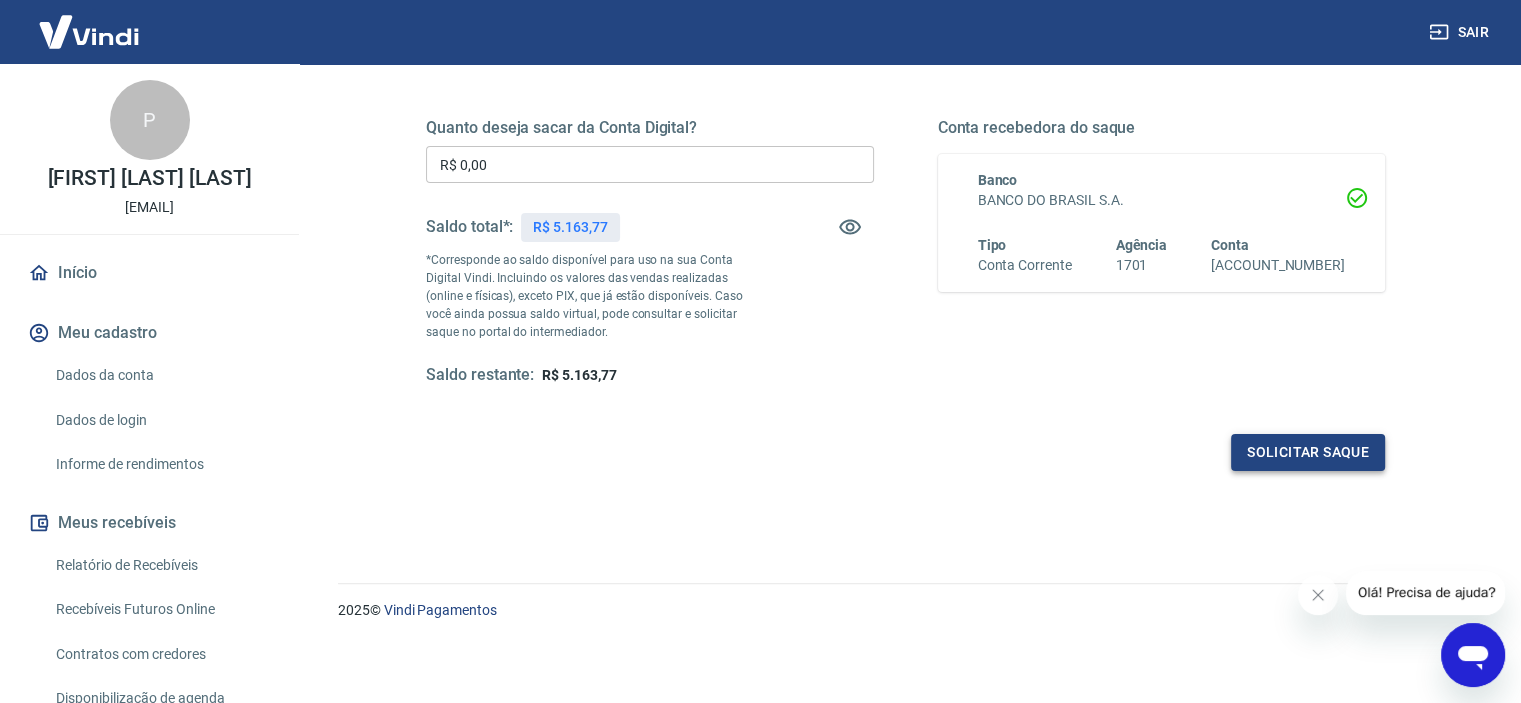 click on "Solicitar saque" at bounding box center [1308, 452] 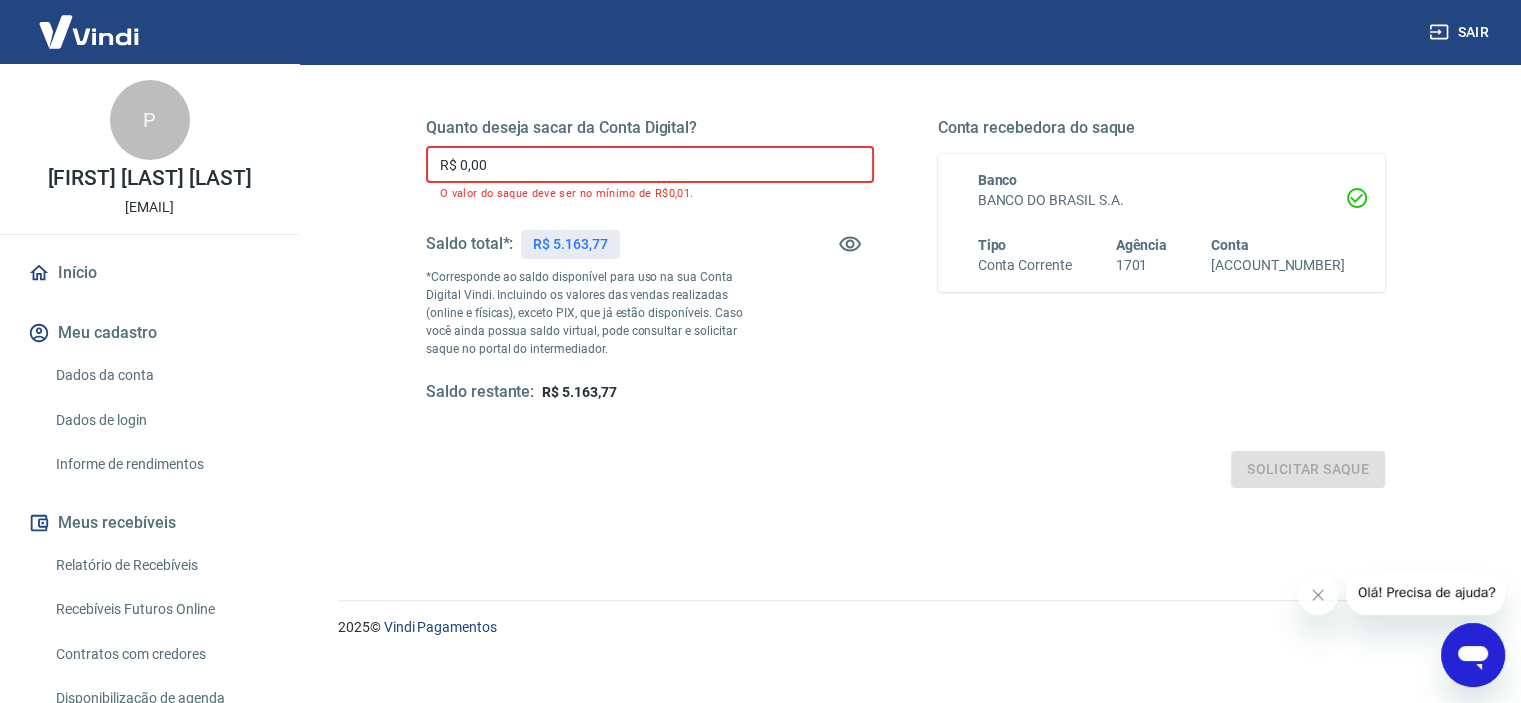 drag, startPoint x: 557, startPoint y: 175, endPoint x: 381, endPoint y: 161, distance: 176.55594 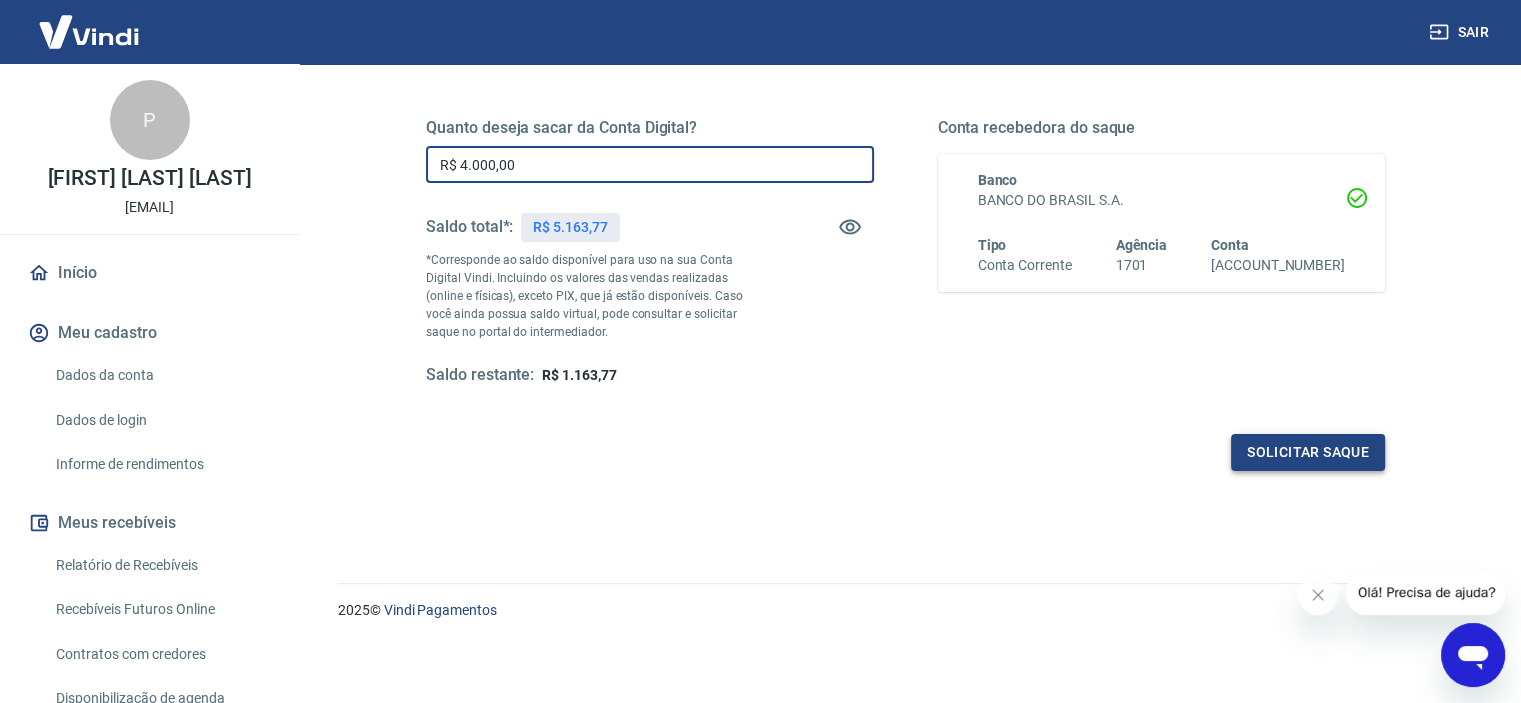 type on "R$ 4.000,00" 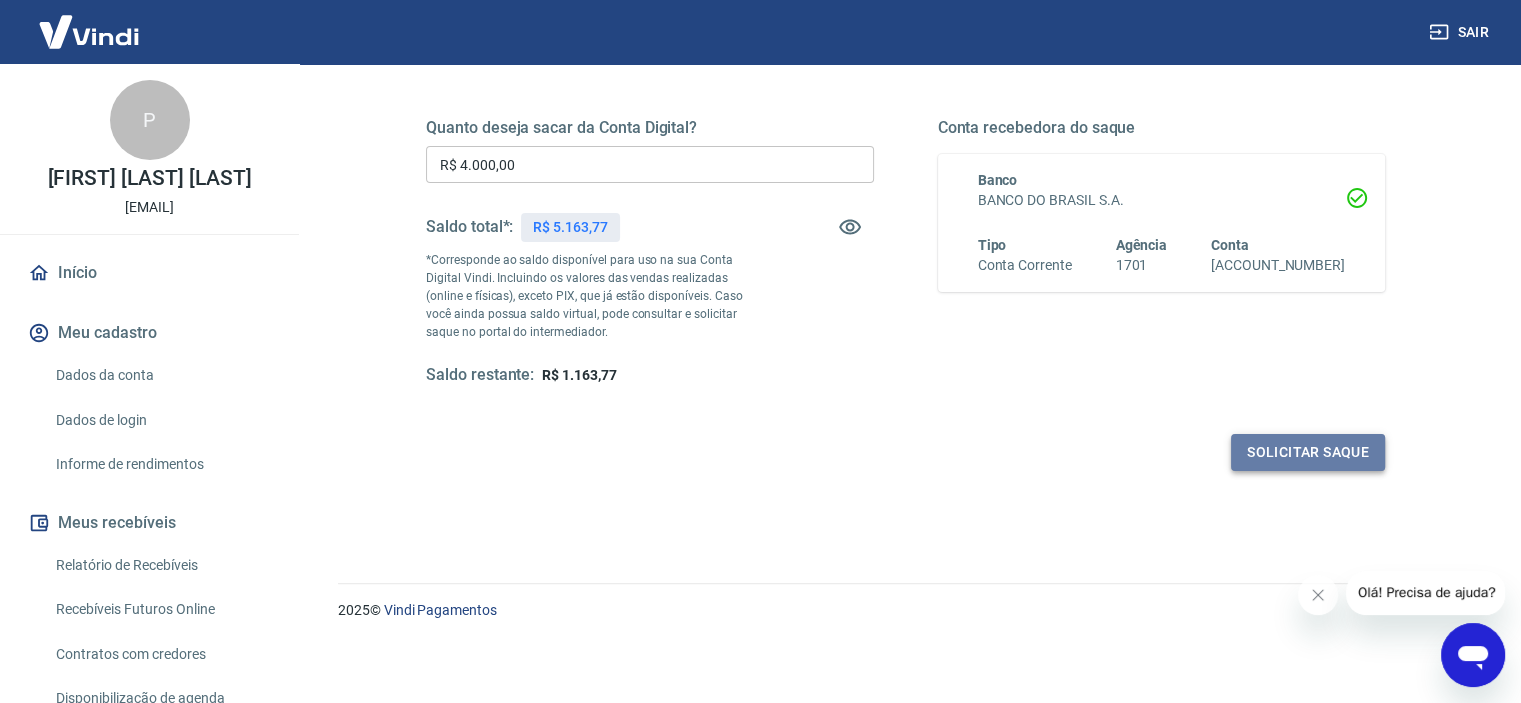 click on "Solicitar saque" at bounding box center (1308, 452) 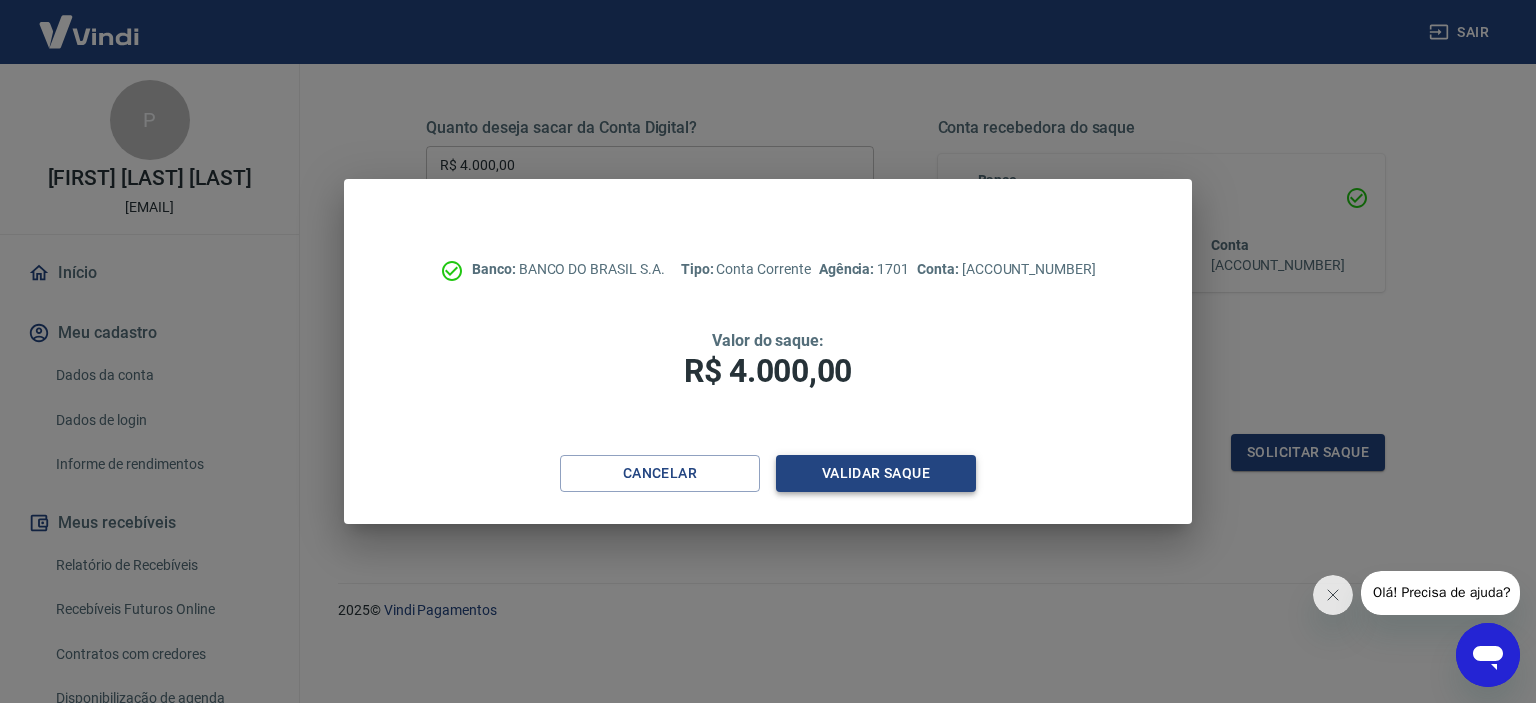 click on "Validar saque" at bounding box center (876, 473) 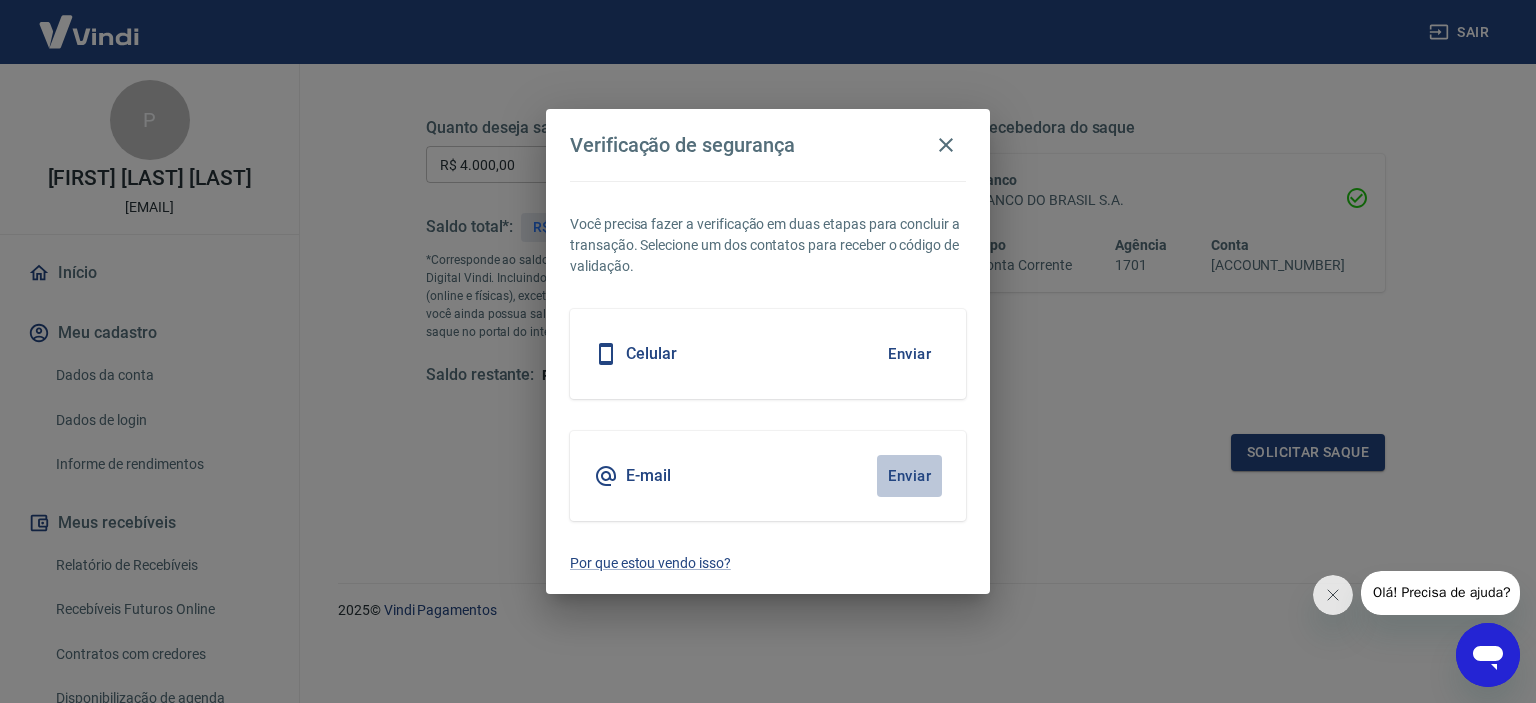 click on "Enviar" at bounding box center (909, 476) 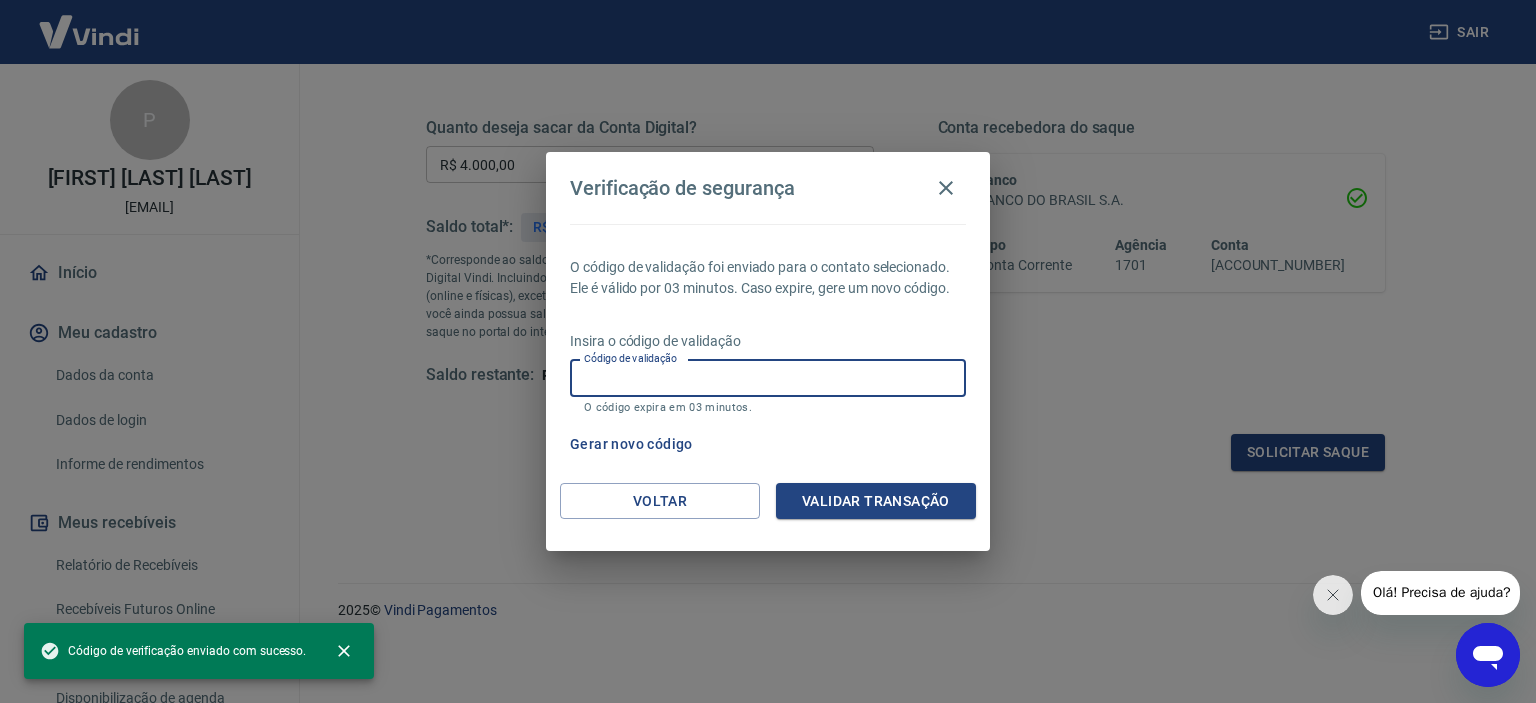 click on "Código de validação" at bounding box center [768, 378] 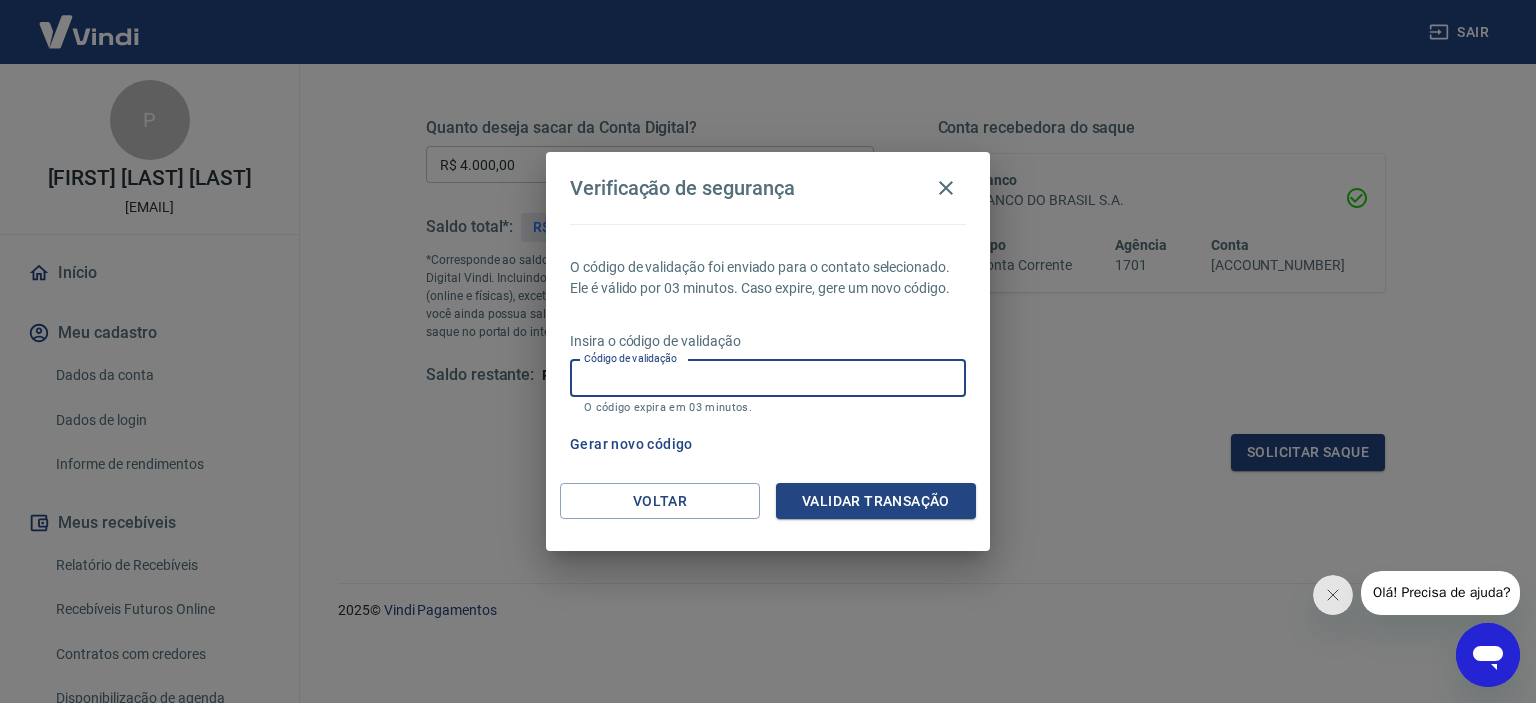 click on "Gerar novo código" at bounding box center (631, 444) 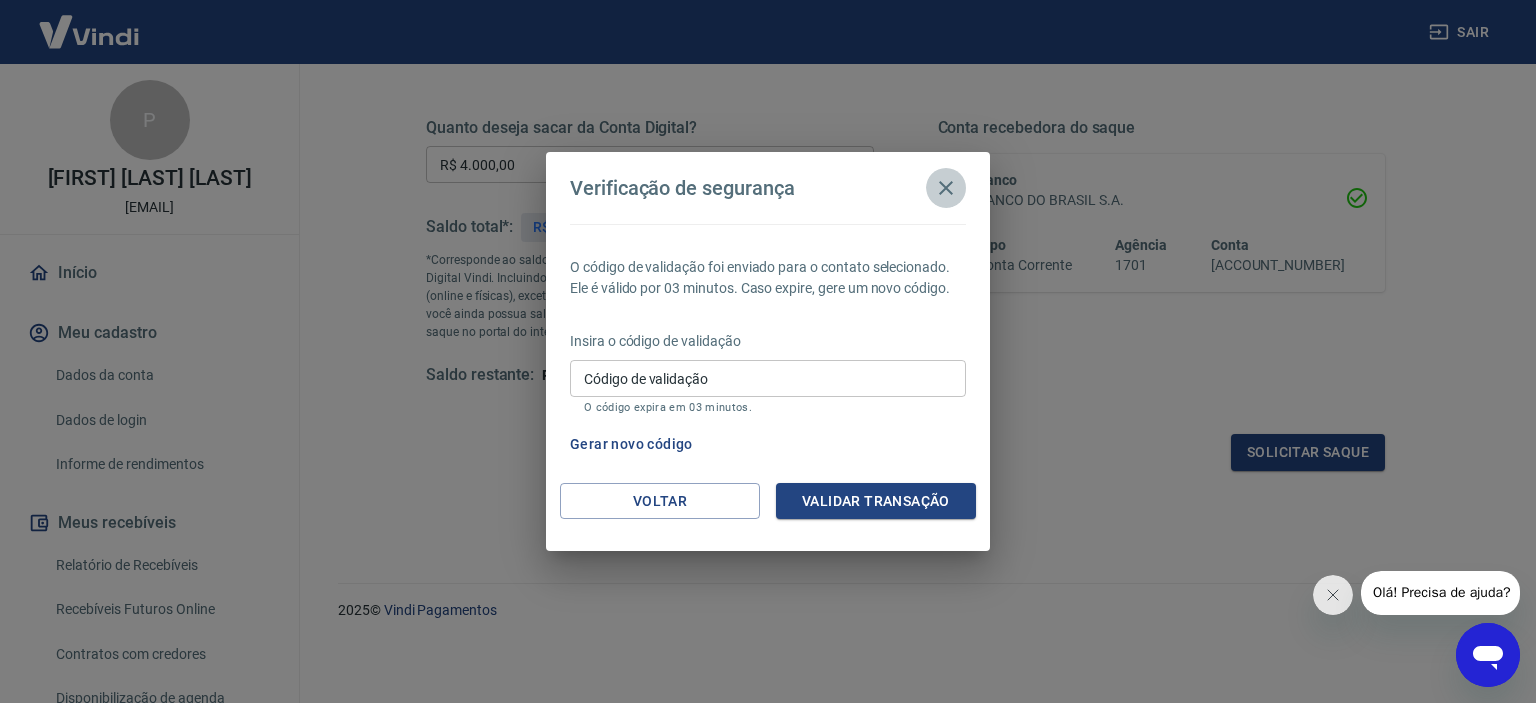 click 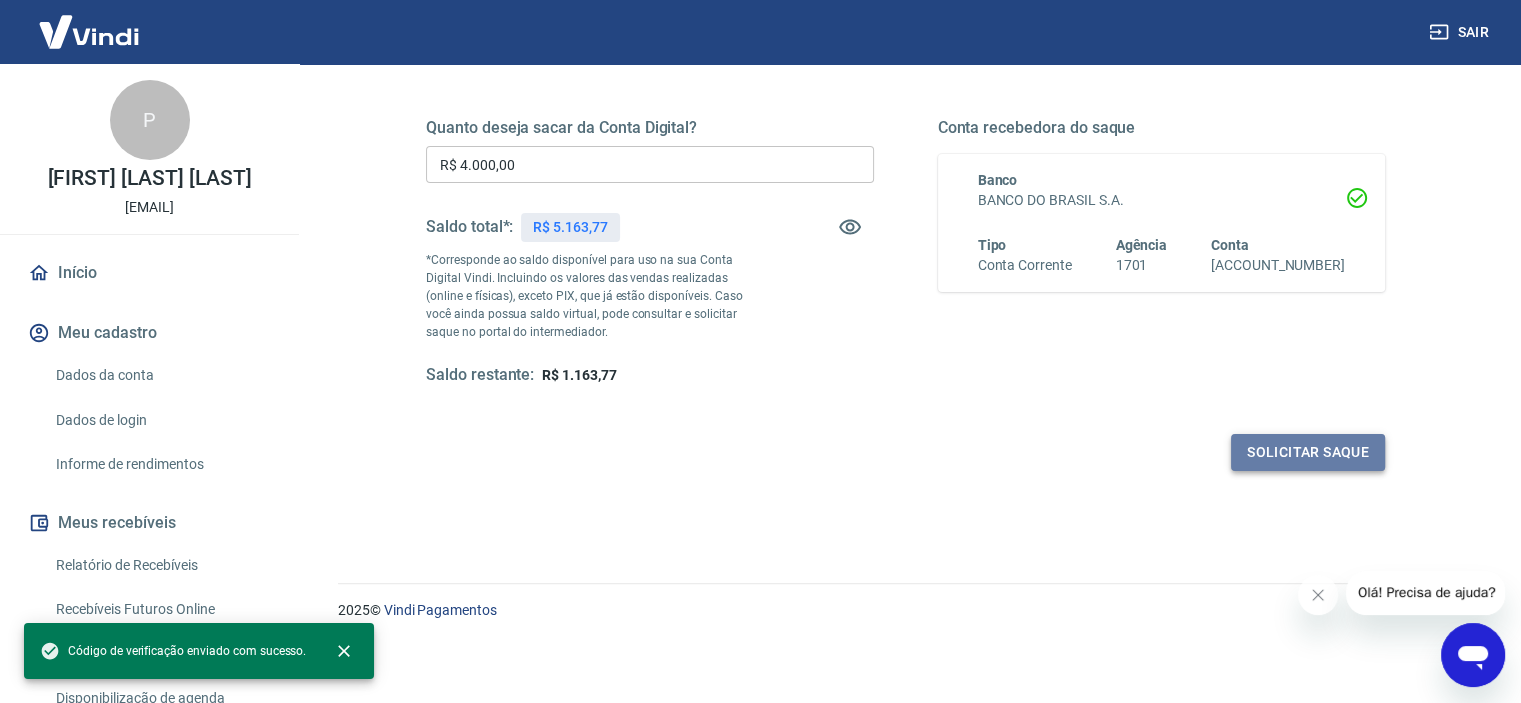 click on "Solicitar saque" at bounding box center [1308, 452] 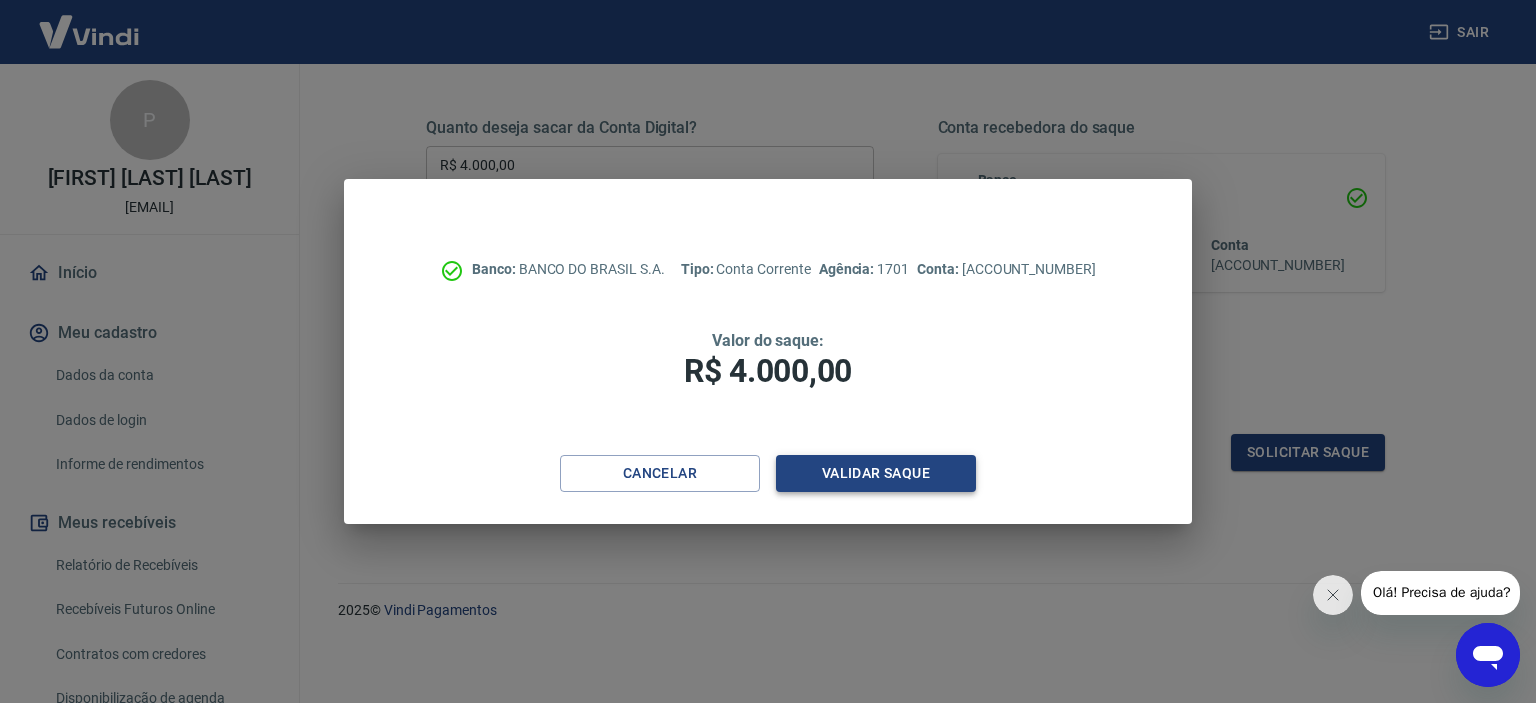 click on "Validar saque" at bounding box center (876, 473) 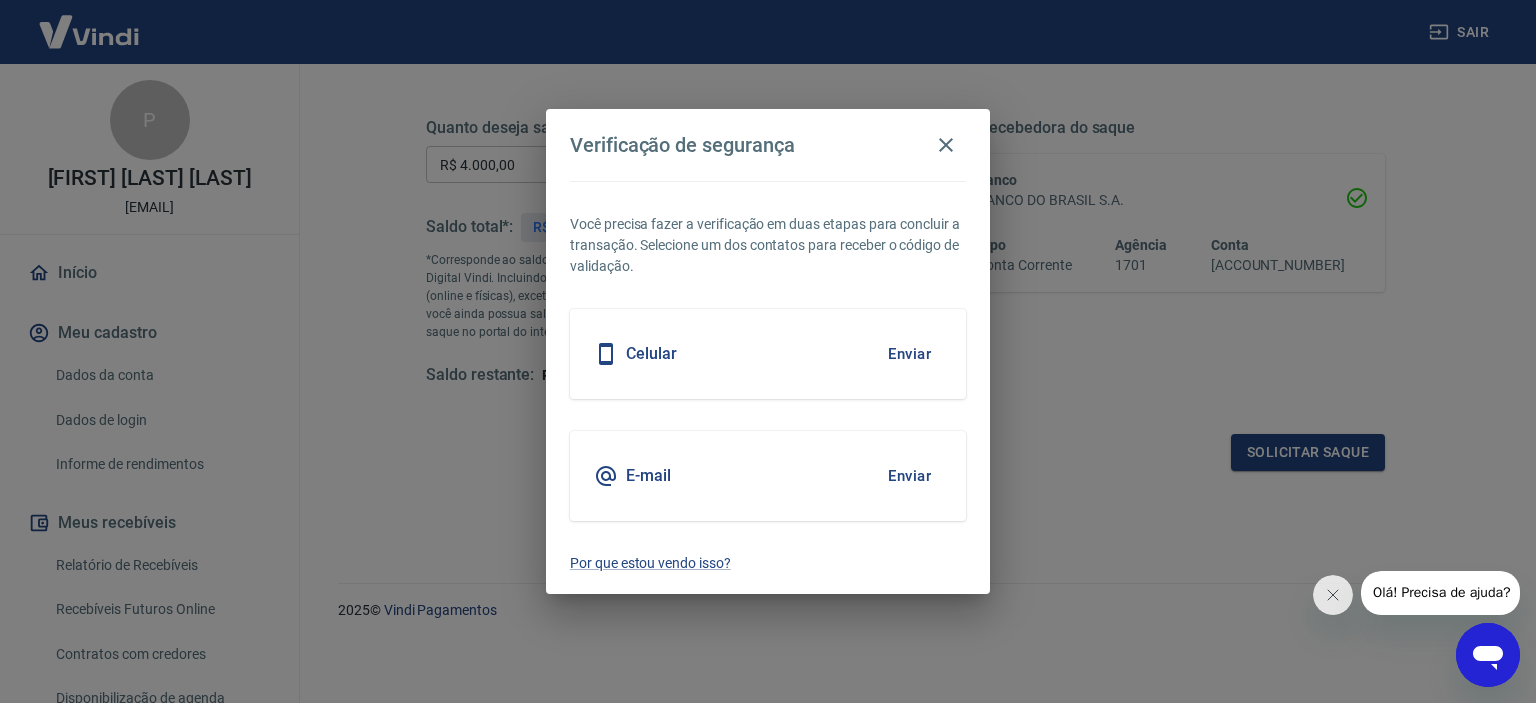 click on "Enviar" at bounding box center [909, 476] 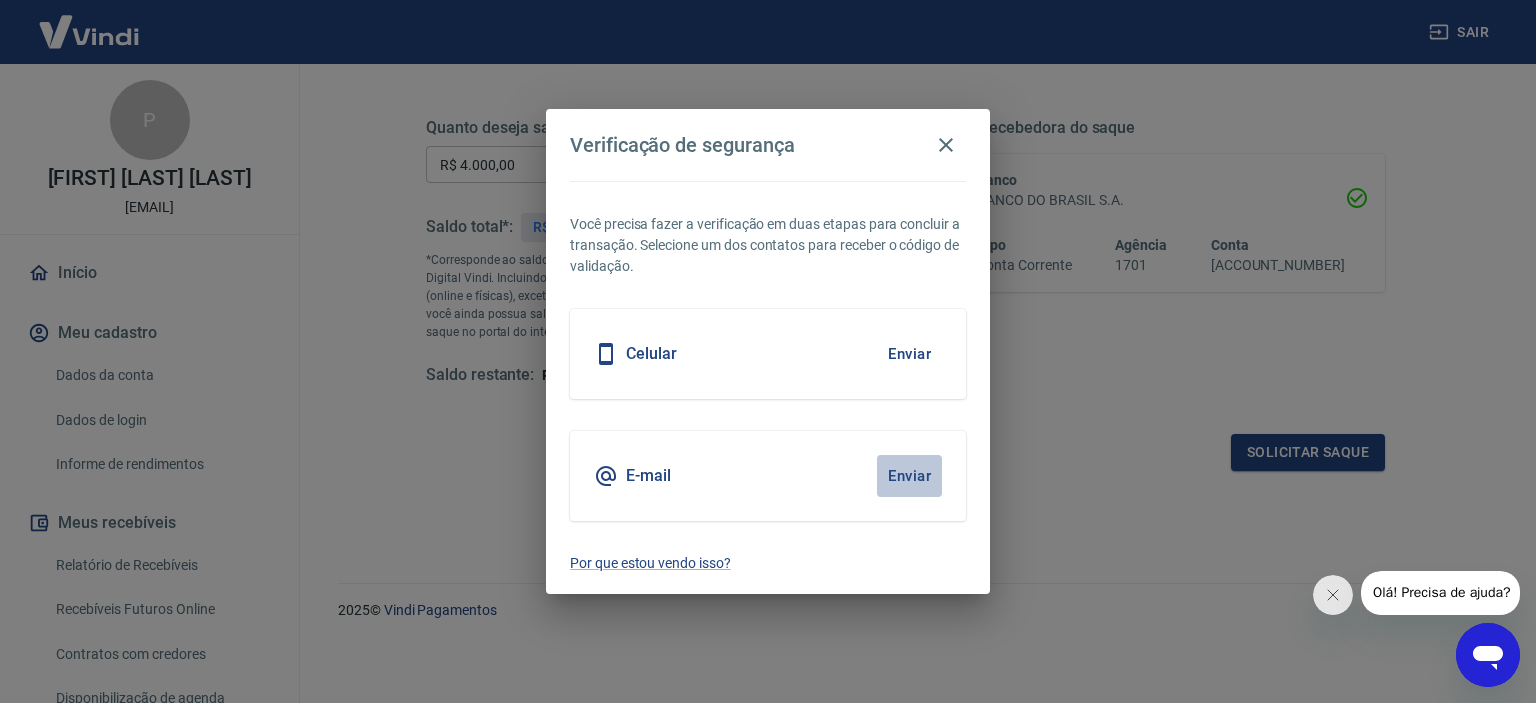 click on "Enviar" at bounding box center [909, 476] 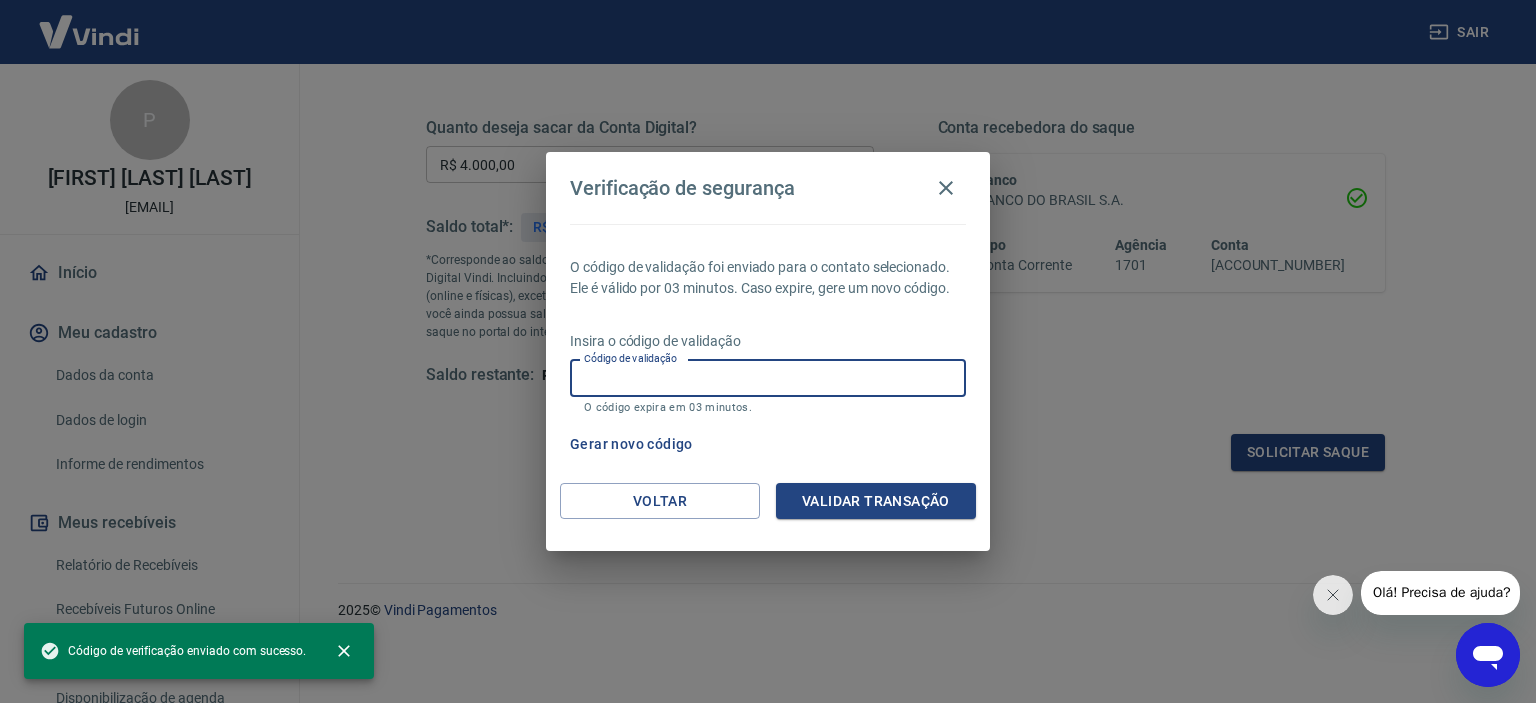 click on "Código de validação" at bounding box center [768, 378] 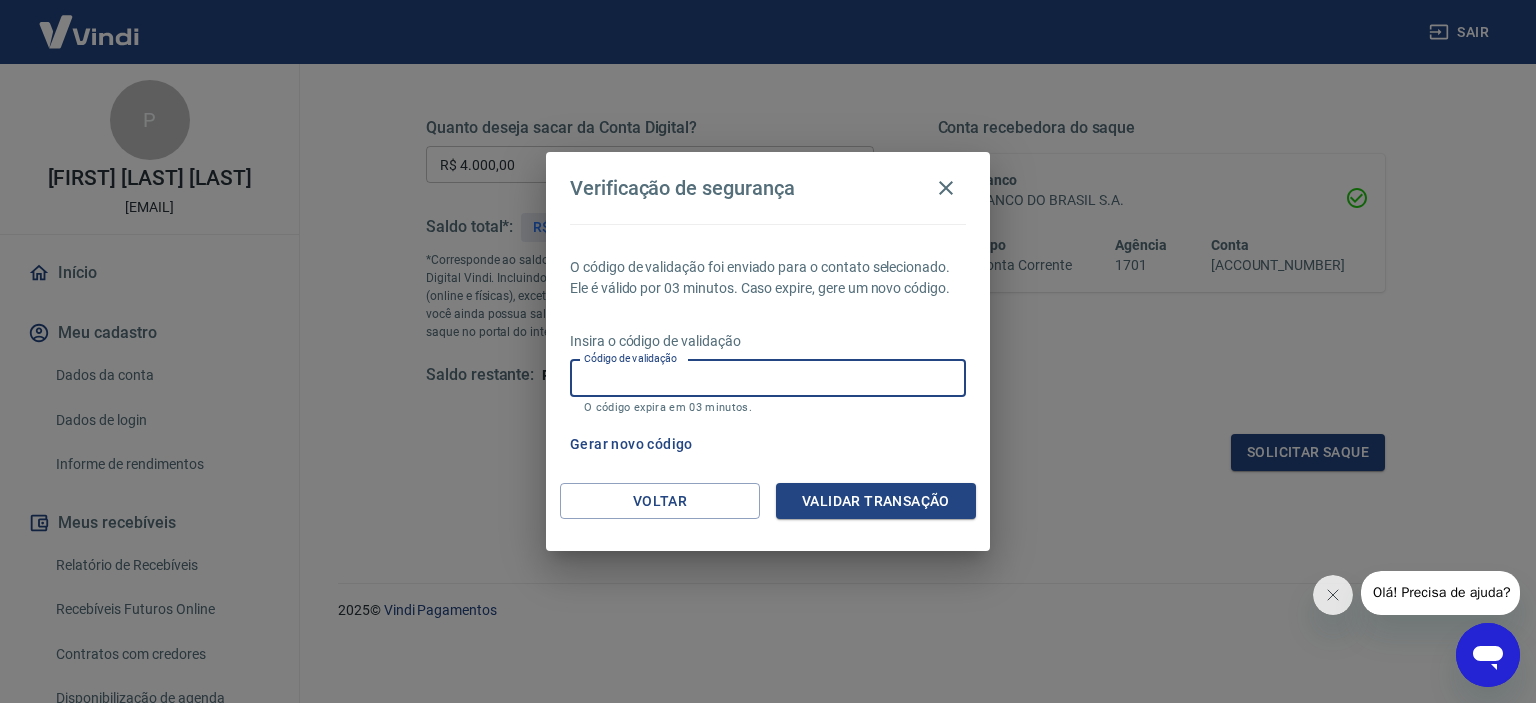 paste on "[CODE]" 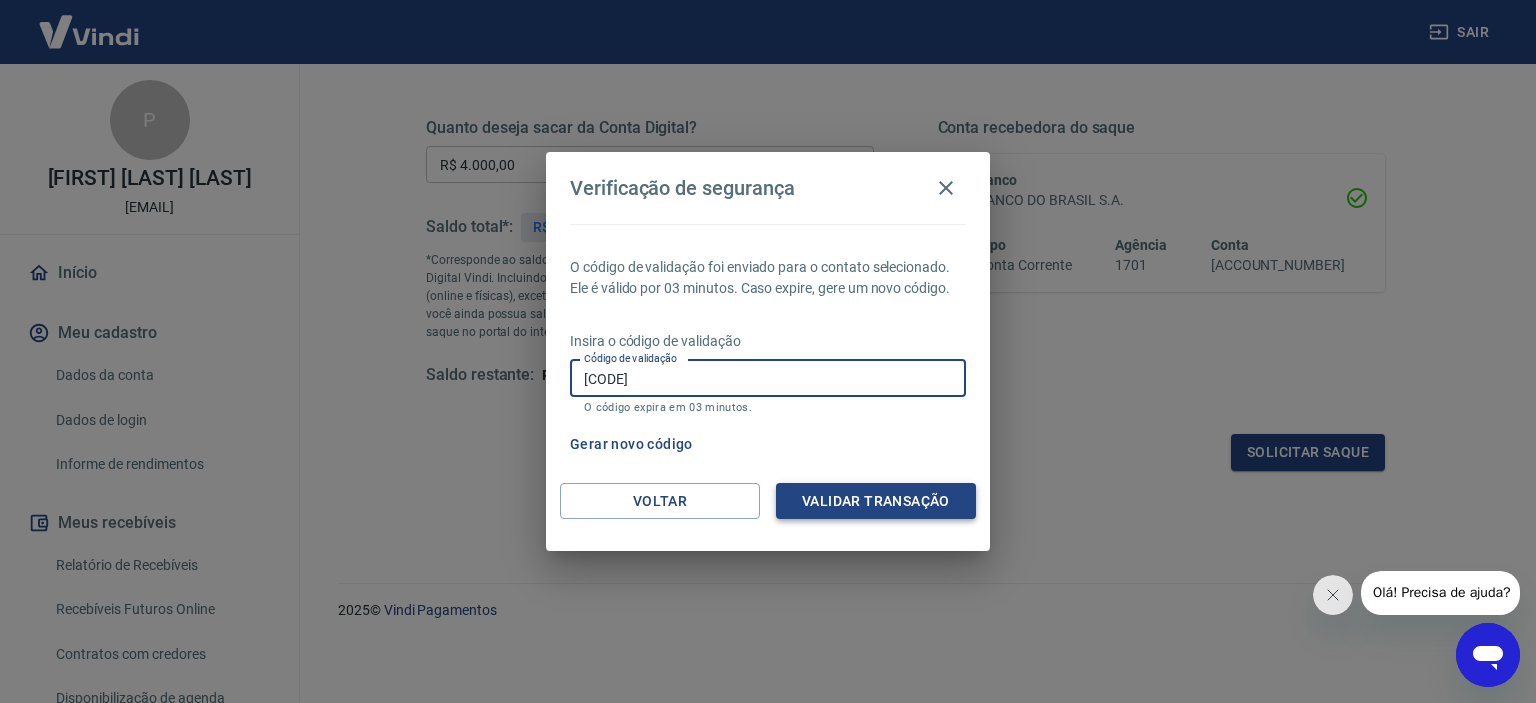 type on "[CODE]" 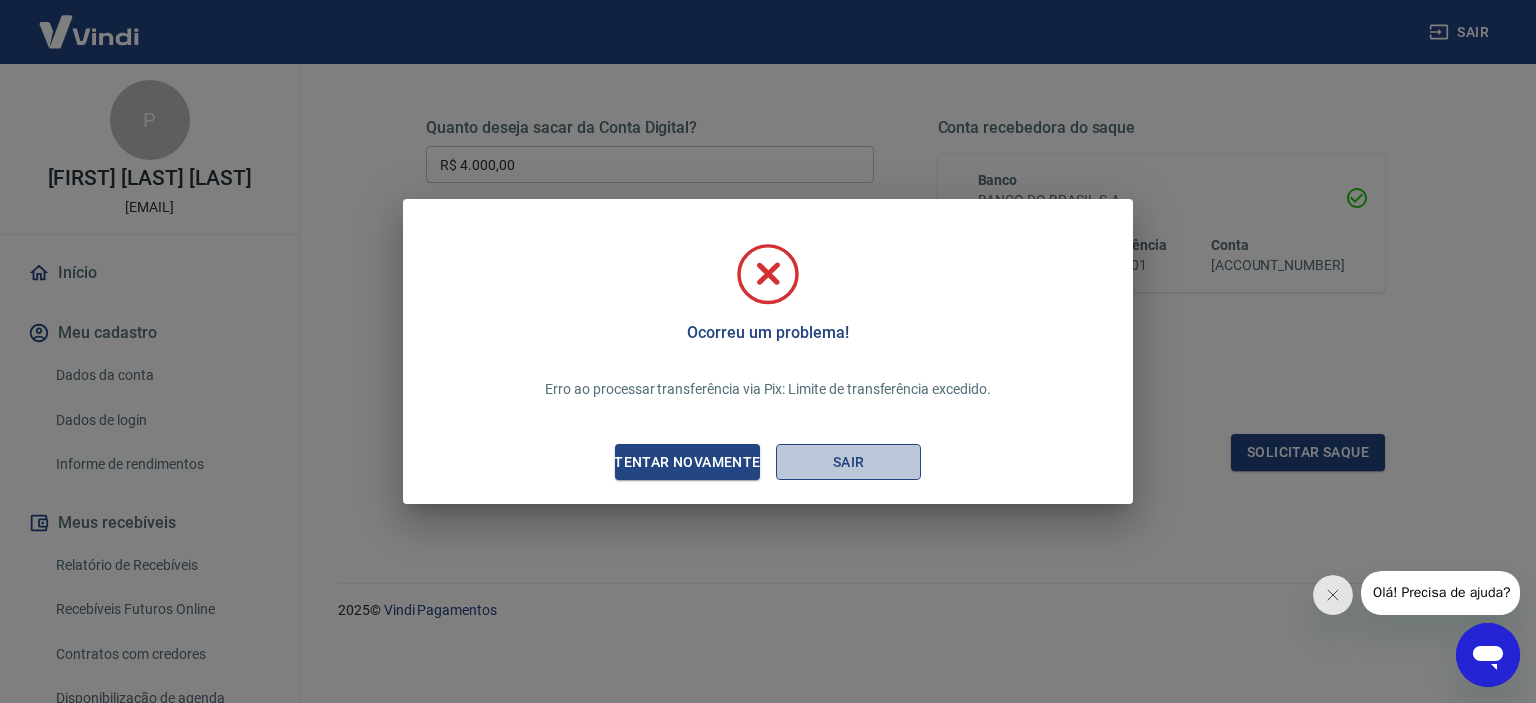 click on "Sair" at bounding box center (848, 462) 